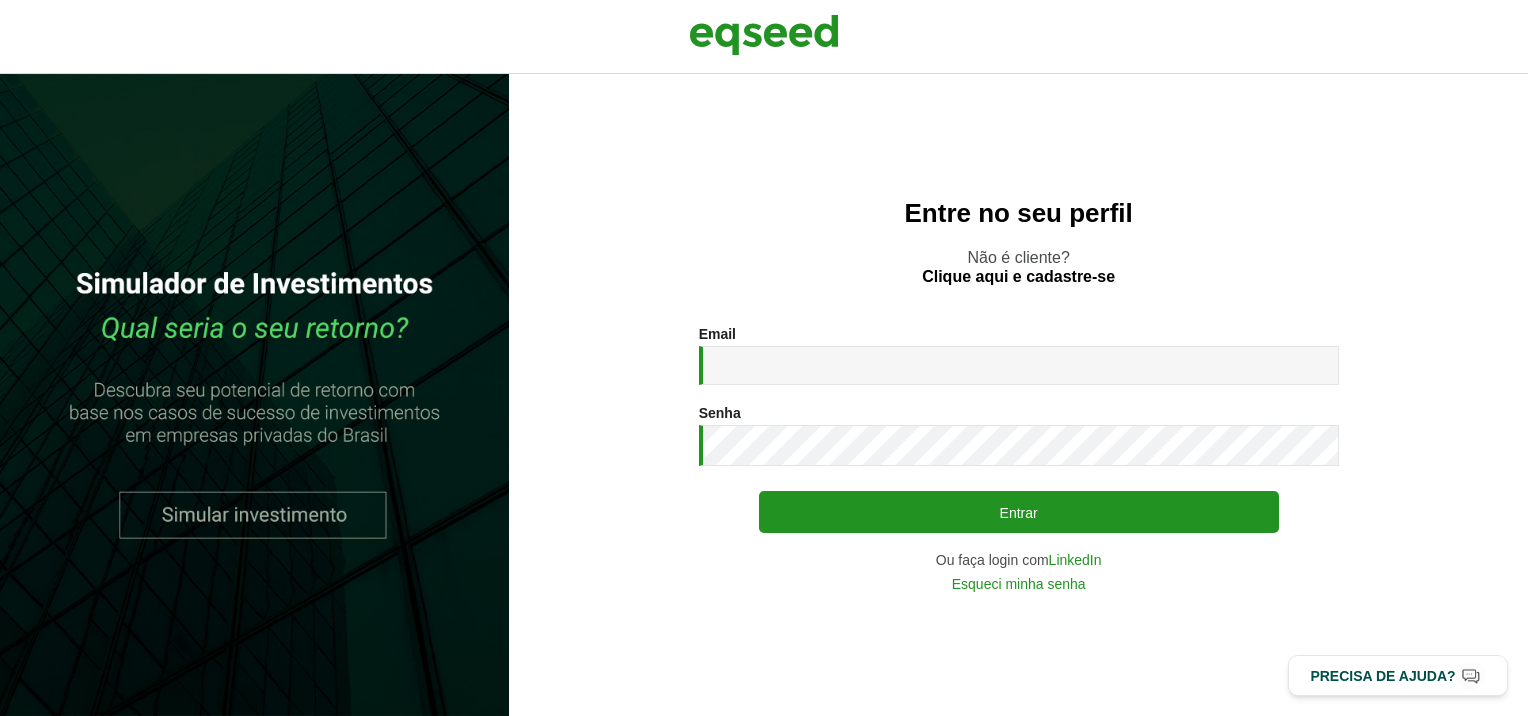 scroll, scrollTop: 0, scrollLeft: 0, axis: both 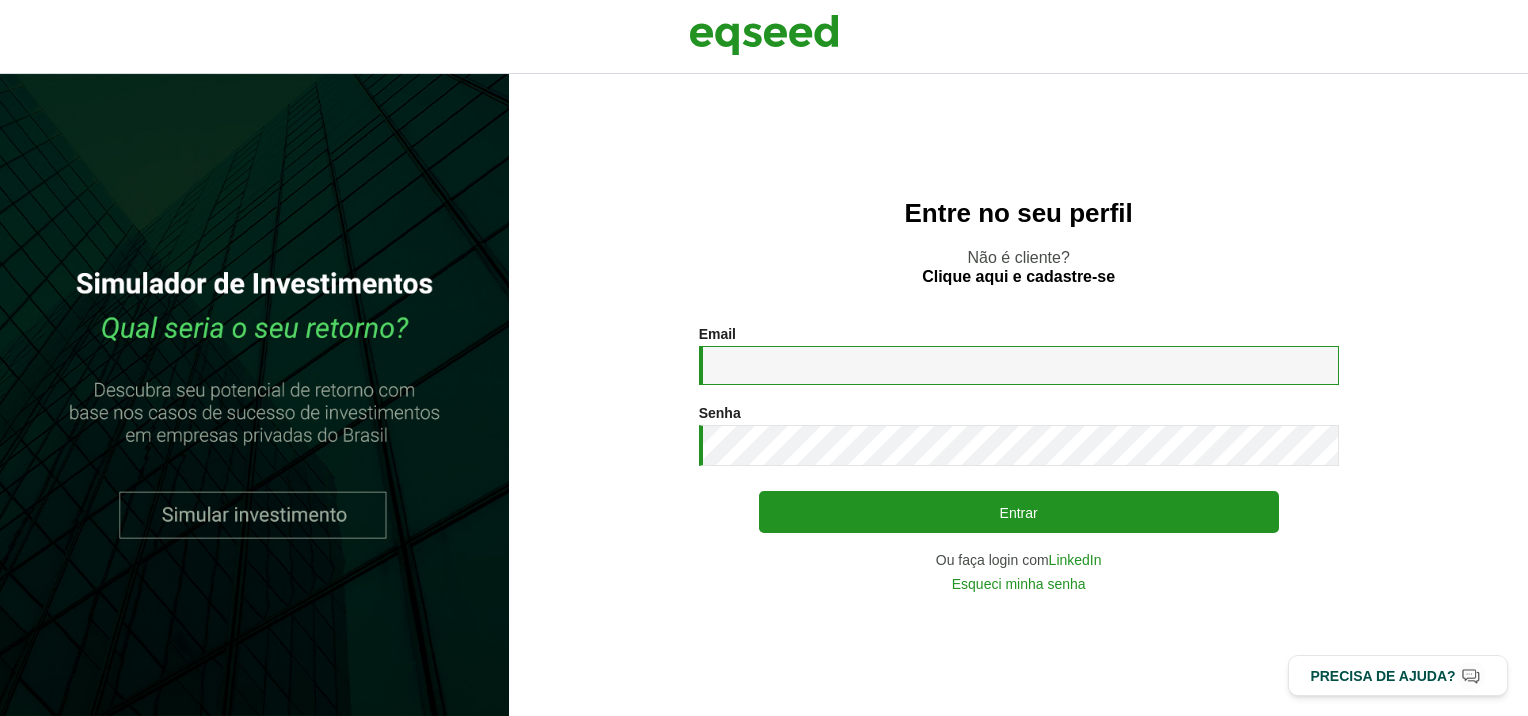 click on "Email  *" at bounding box center [1019, 365] 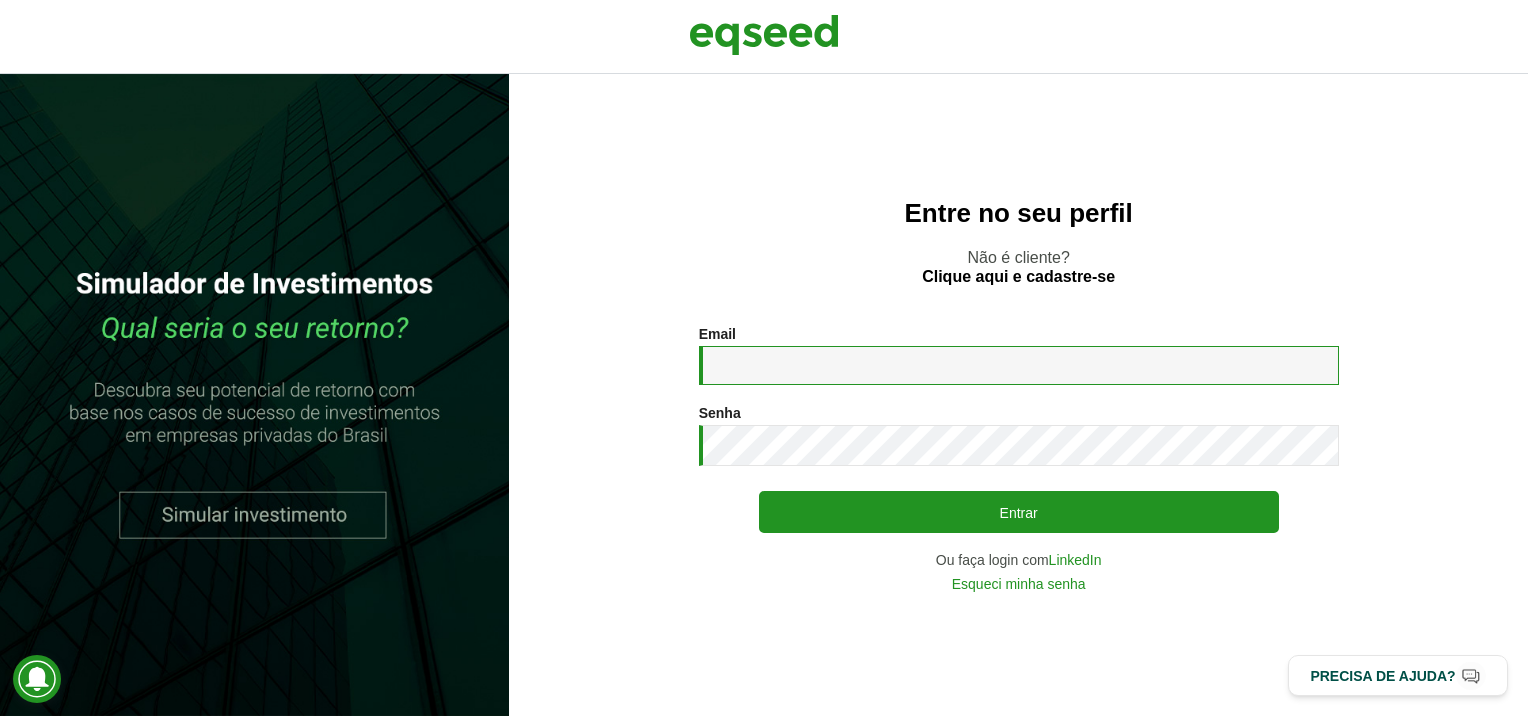 type on "**********" 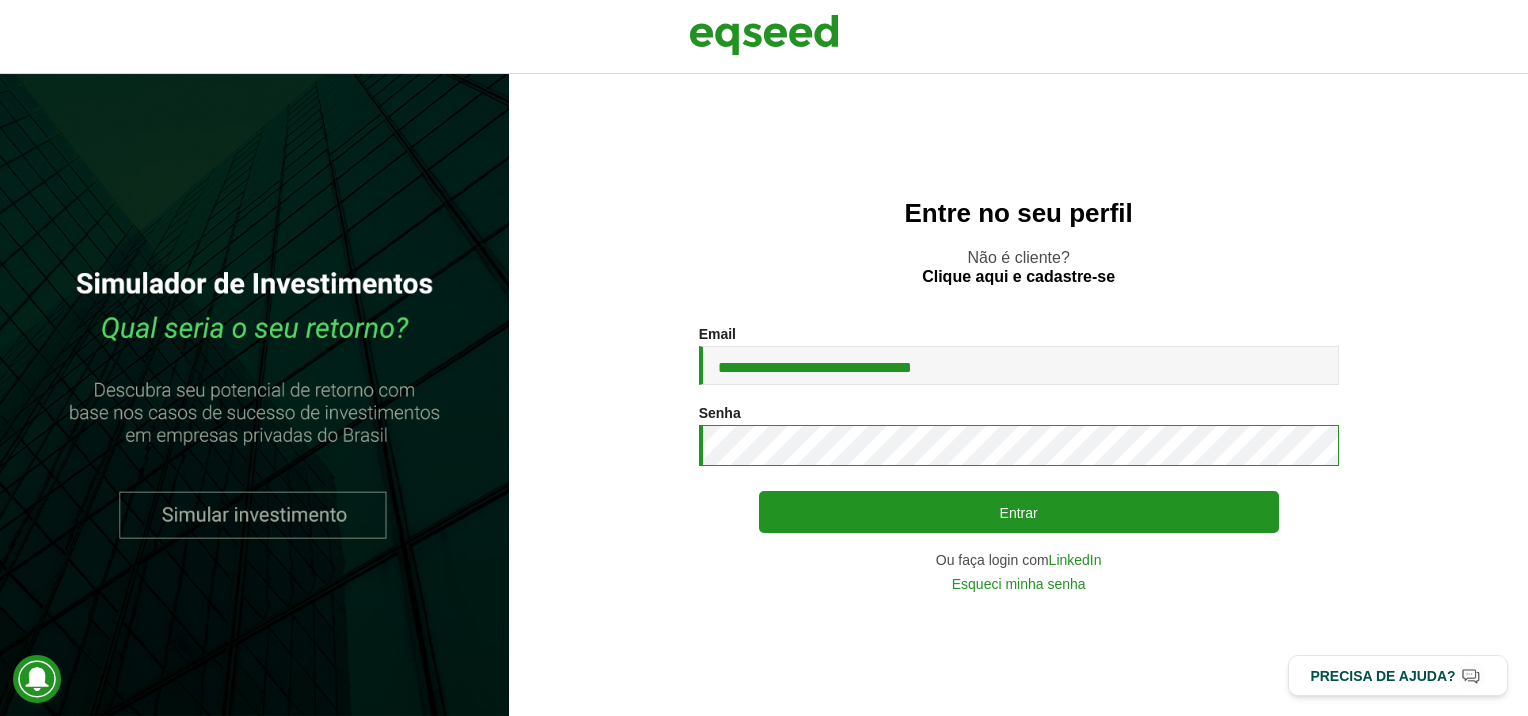 click on "Entrar" at bounding box center (1019, 512) 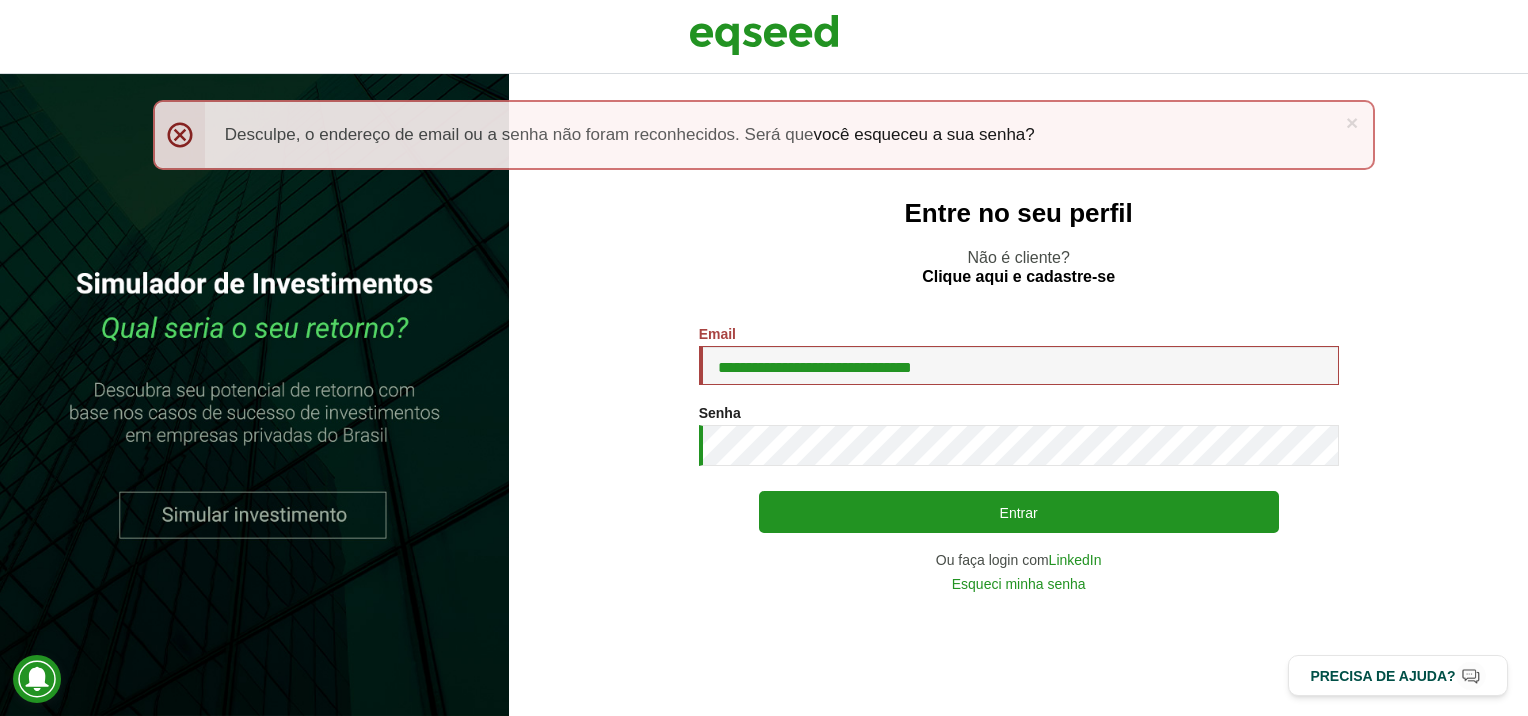scroll, scrollTop: 0, scrollLeft: 0, axis: both 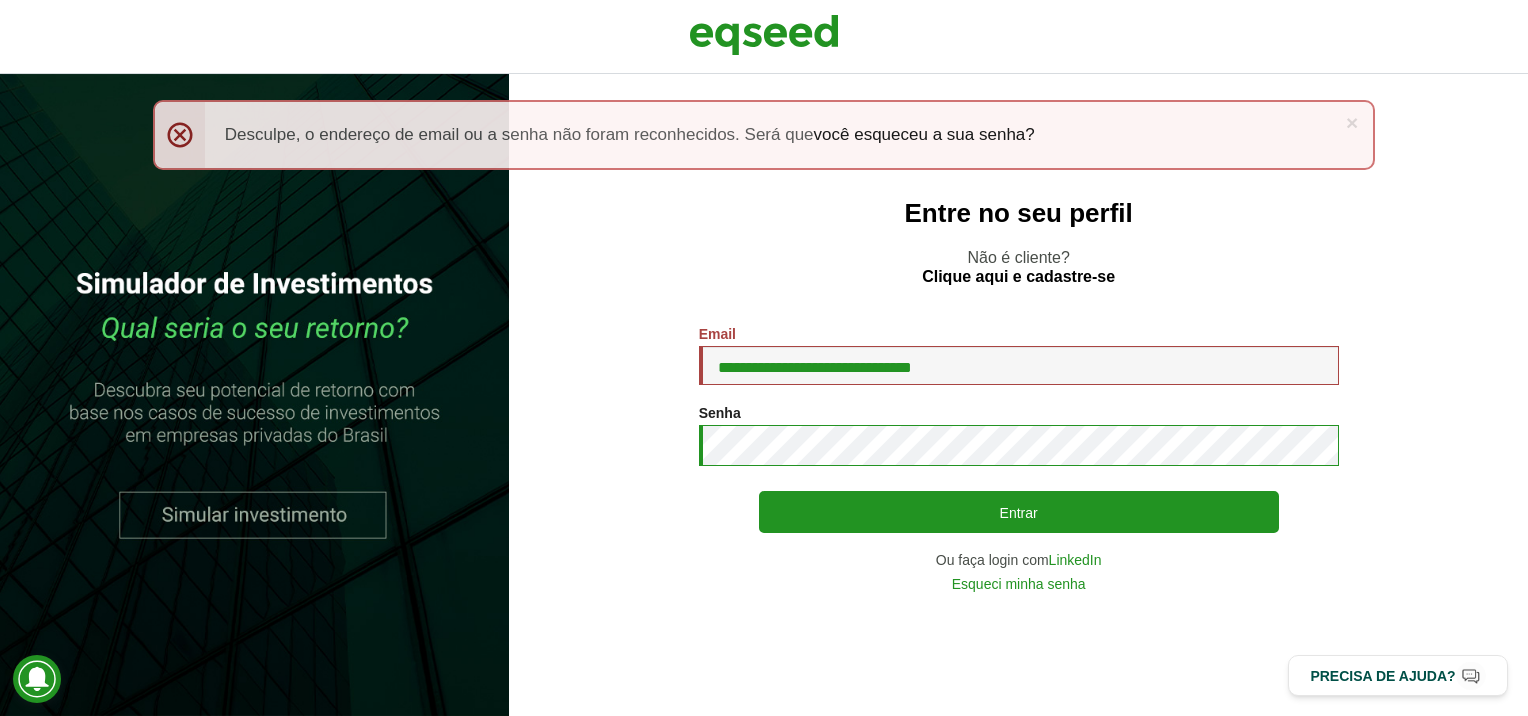 click on "Entrar" at bounding box center (1019, 512) 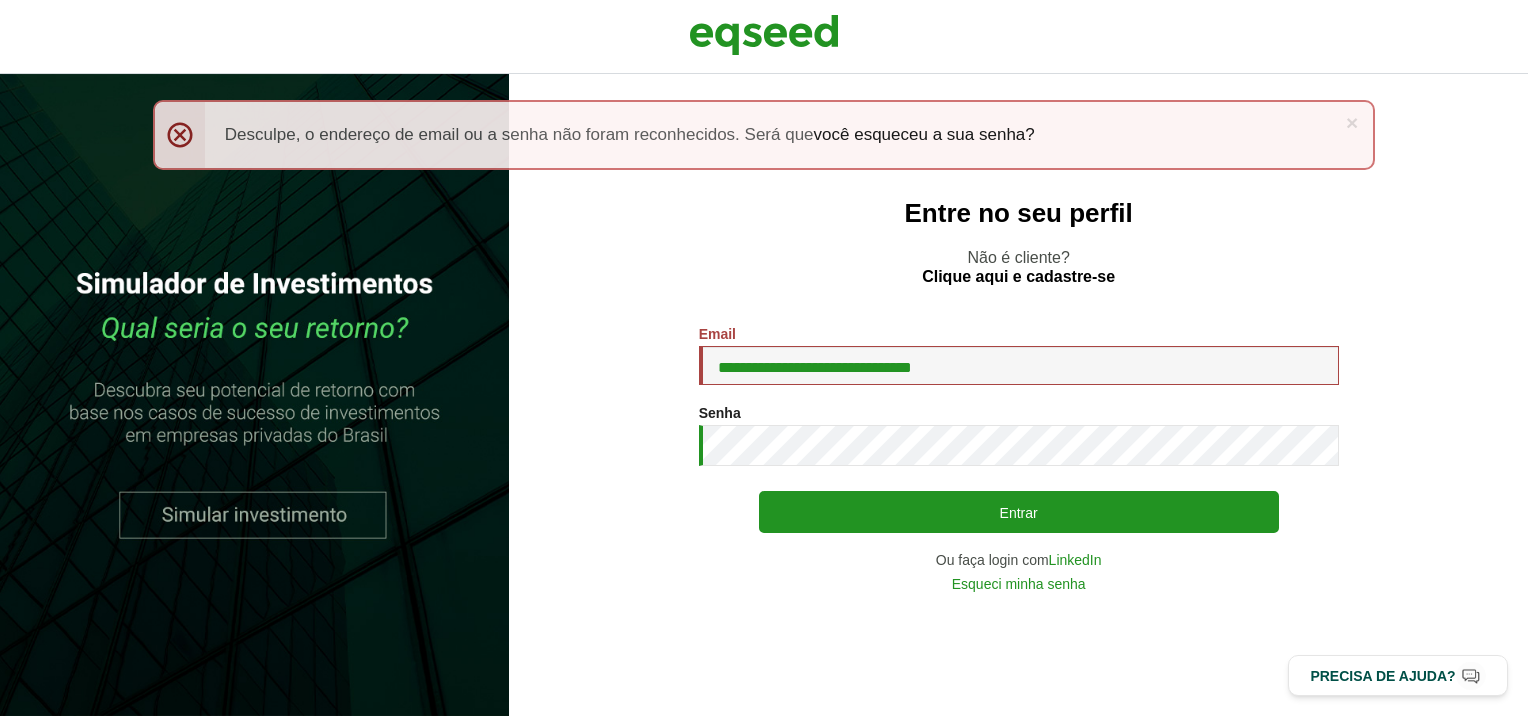 scroll, scrollTop: 0, scrollLeft: 0, axis: both 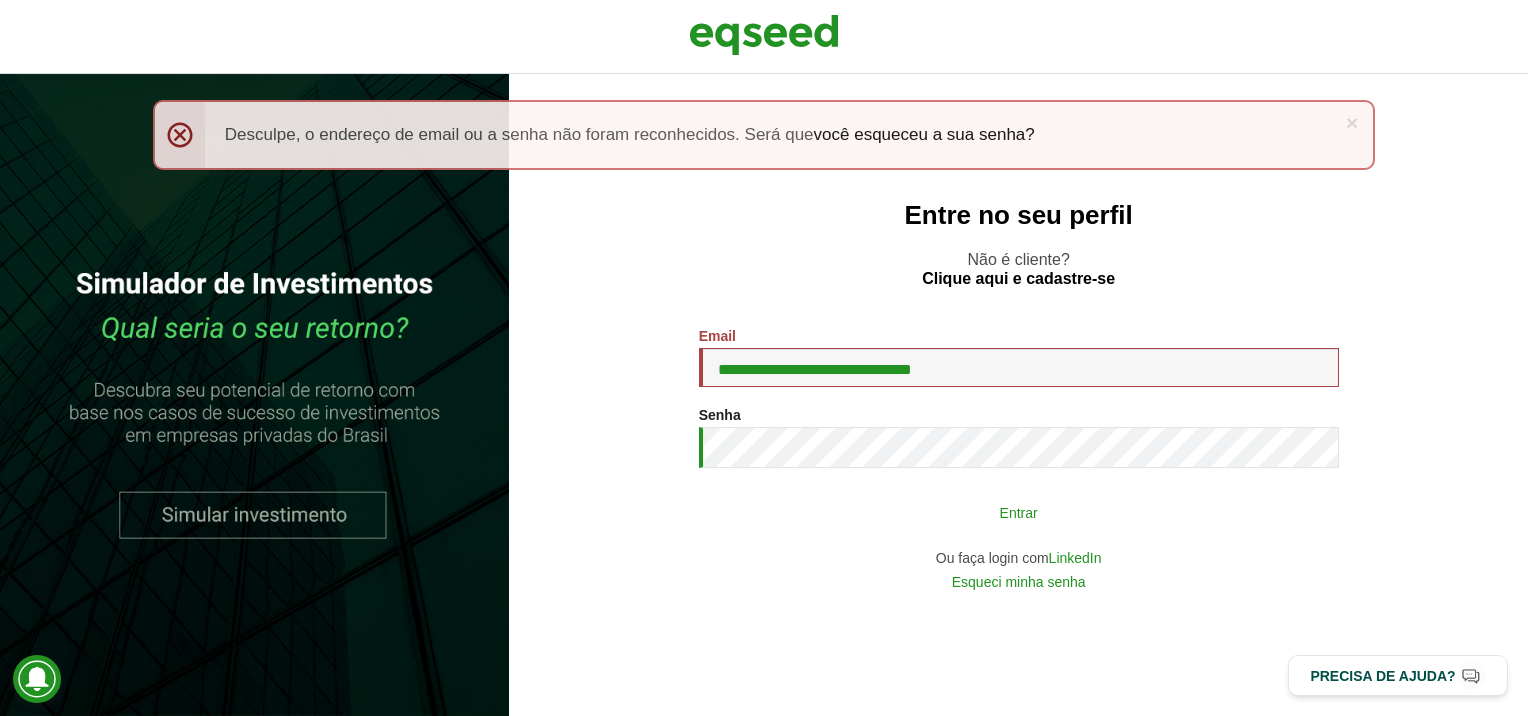 click on "Entrar" at bounding box center [1019, 512] 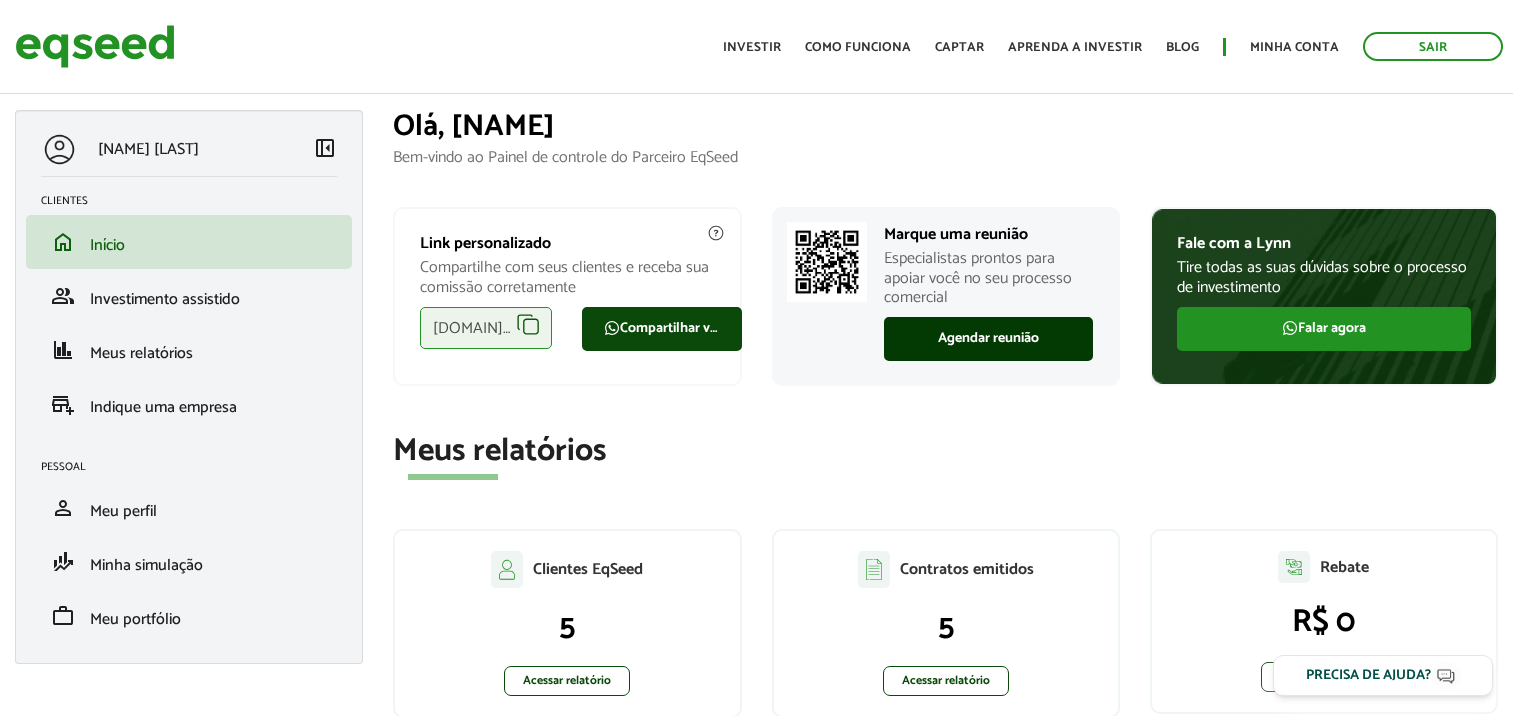 scroll, scrollTop: 0, scrollLeft: 0, axis: both 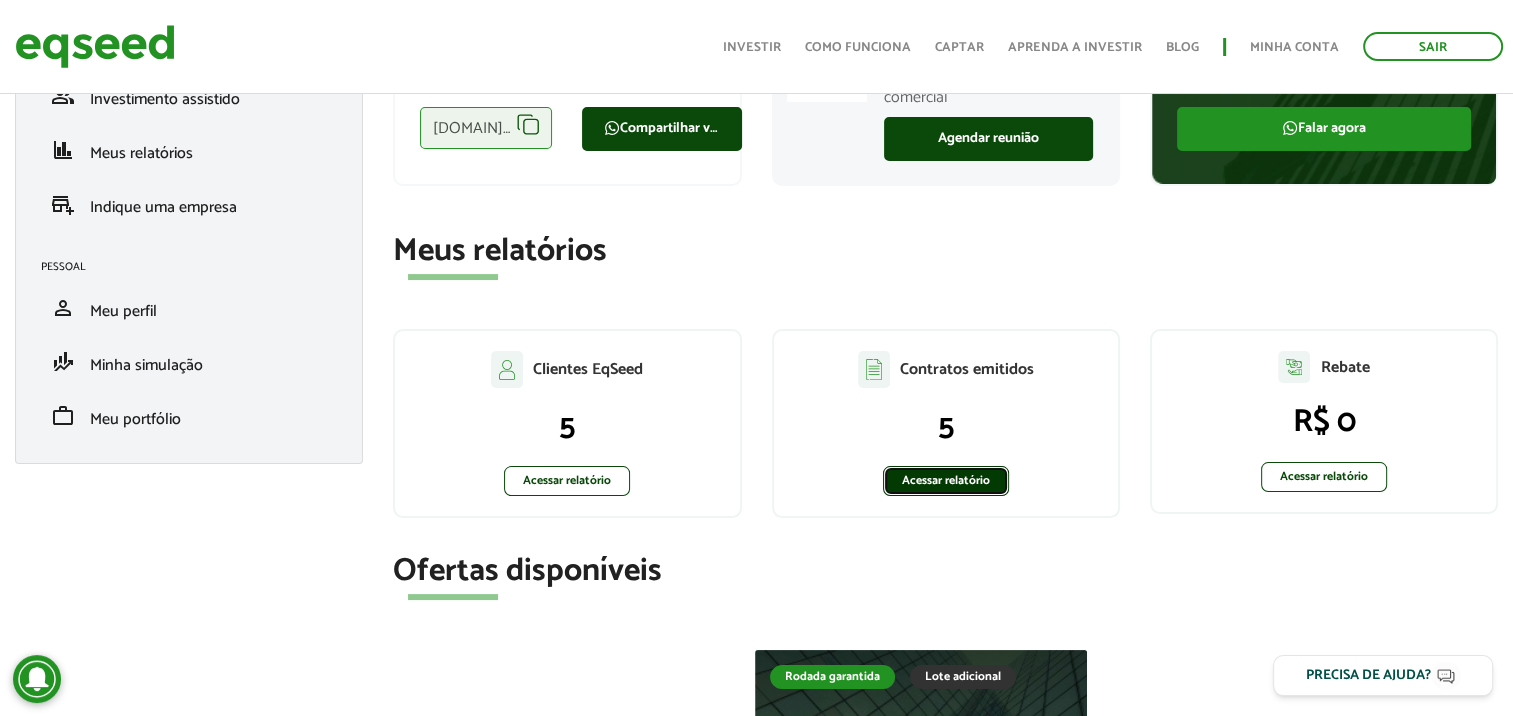 click on "Acessar relatório" at bounding box center [946, 481] 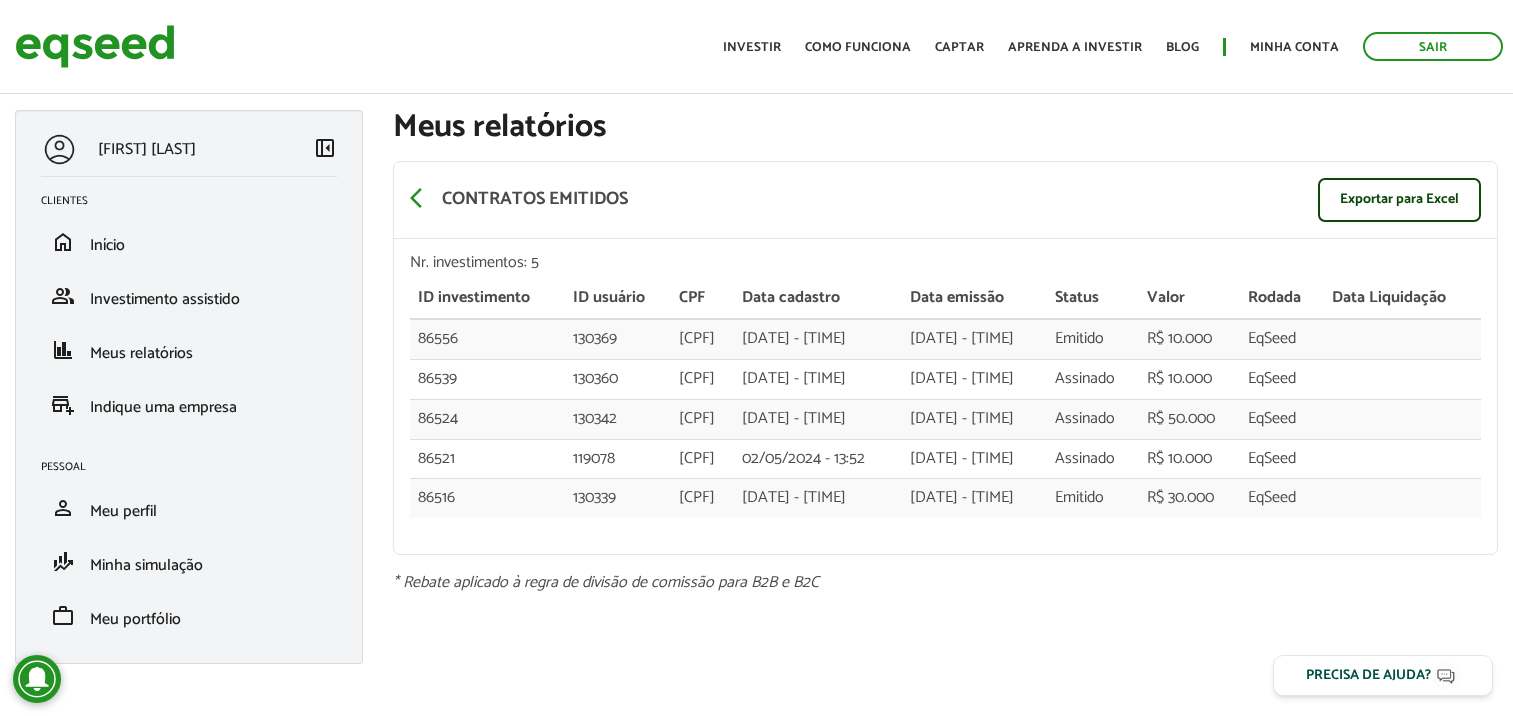 scroll, scrollTop: 0, scrollLeft: 0, axis: both 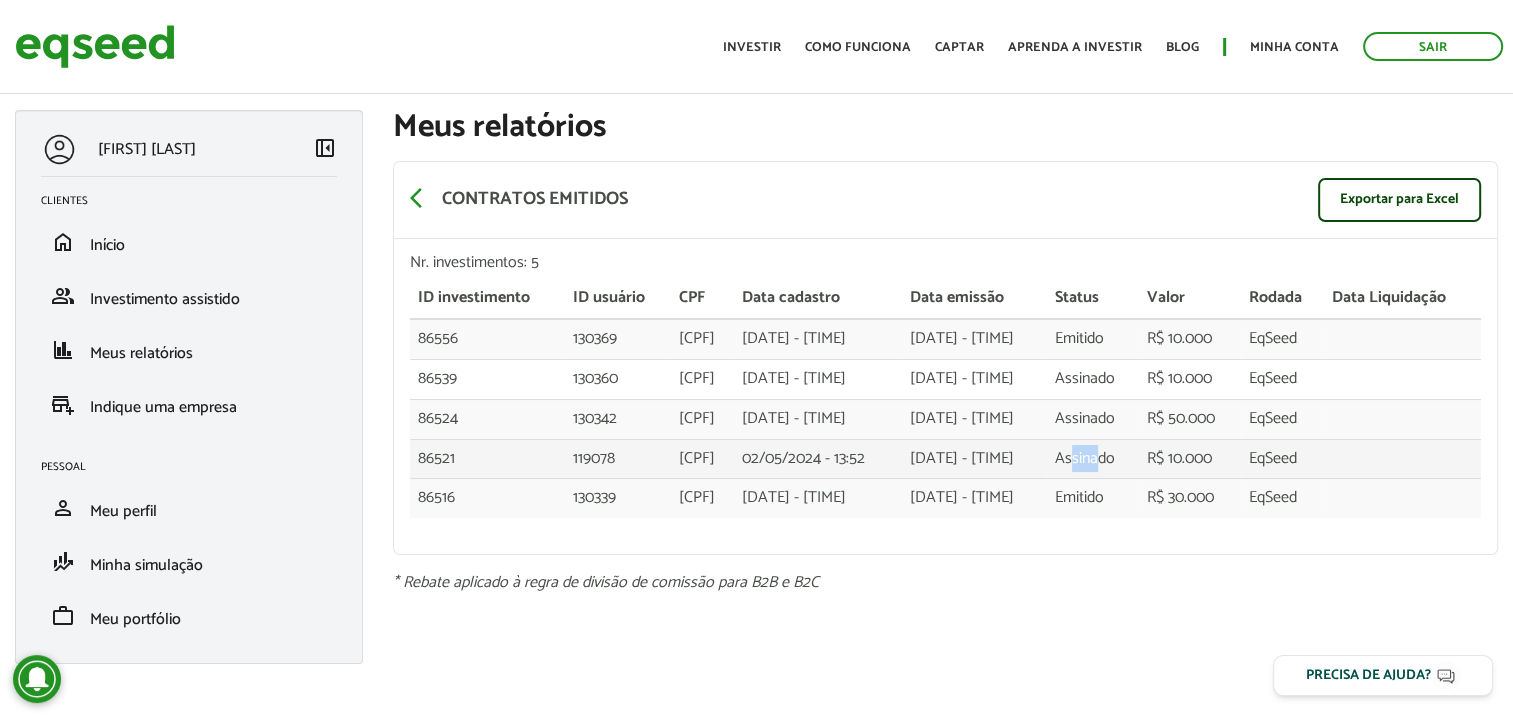 drag, startPoint x: 1138, startPoint y: 453, endPoint x: 1107, endPoint y: 455, distance: 31.06445 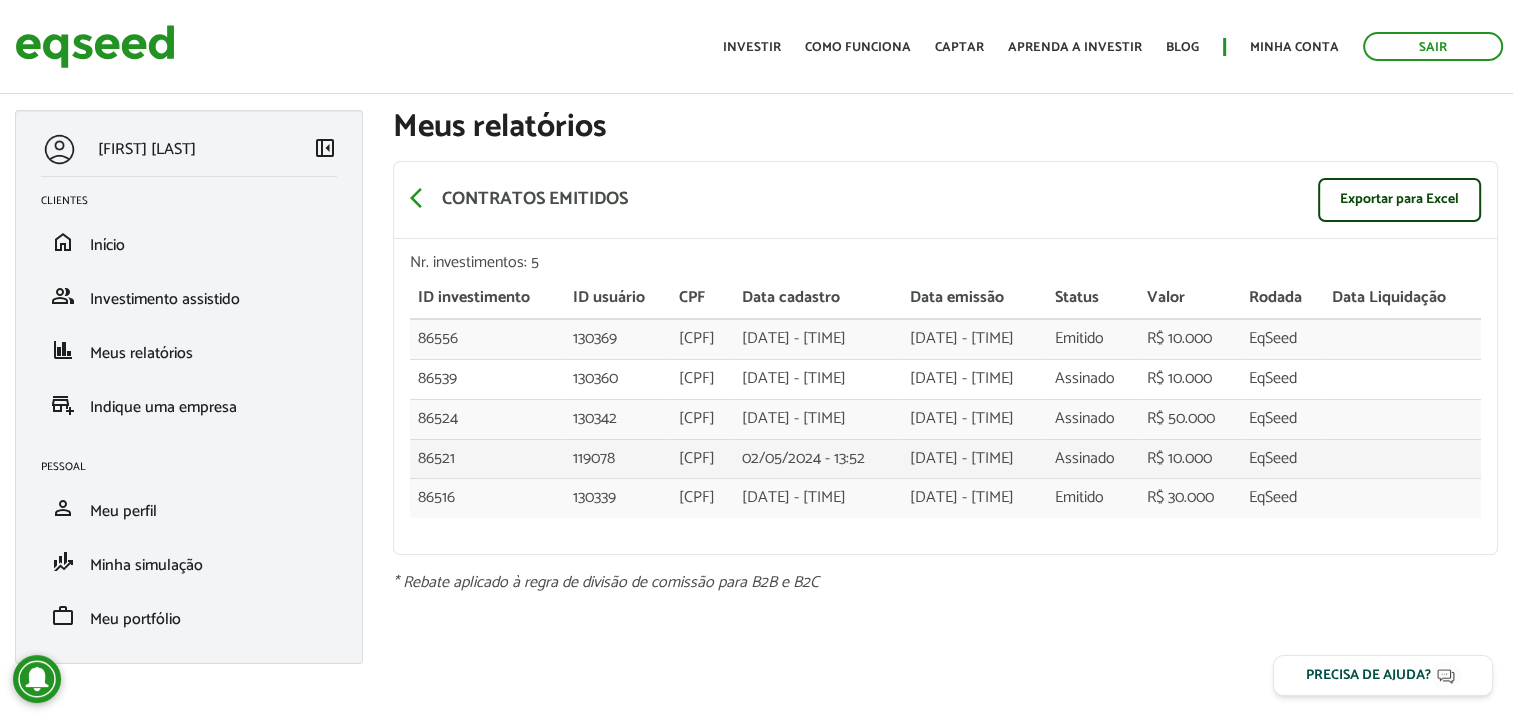 click on "Assinado" at bounding box center (1093, 339) 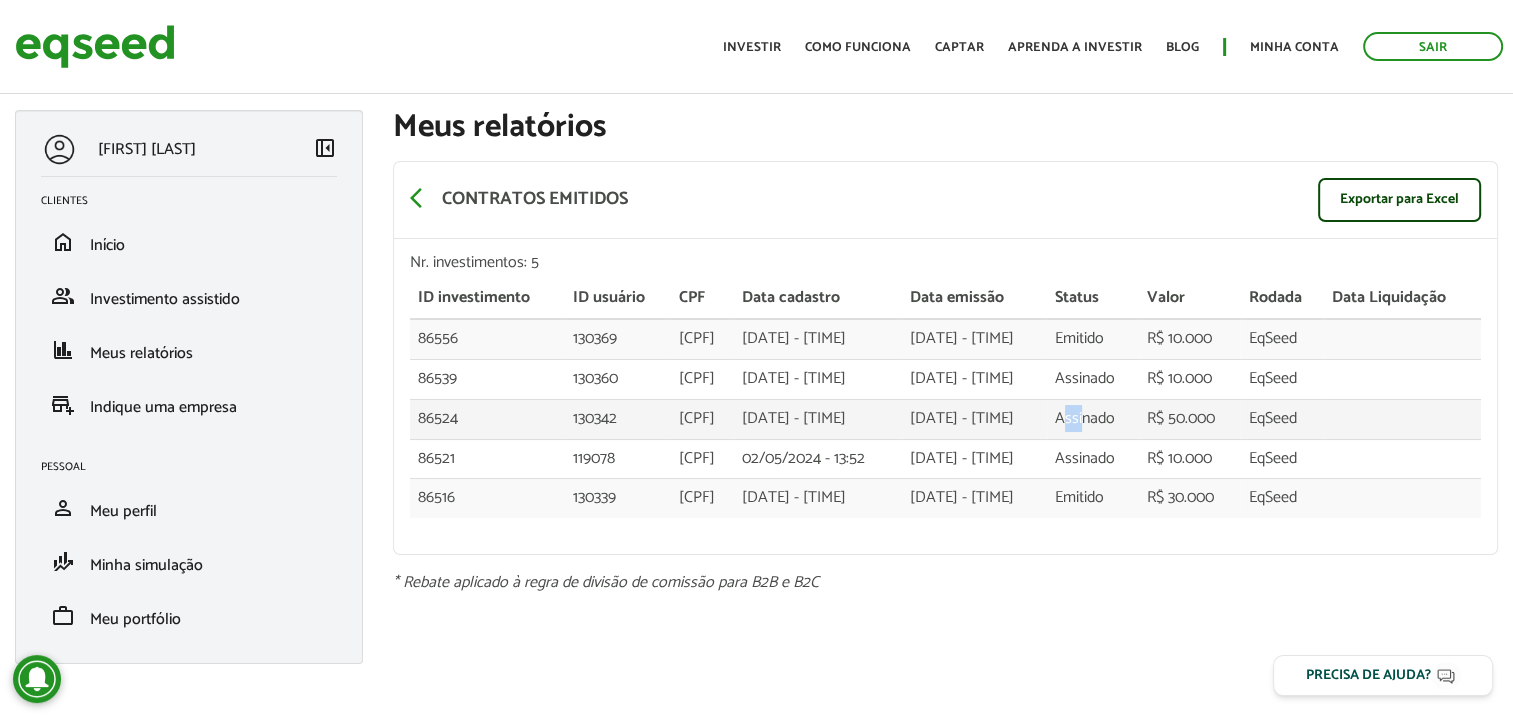 drag, startPoint x: 1104, startPoint y: 416, endPoint x: 1125, endPoint y: 412, distance: 21.377558 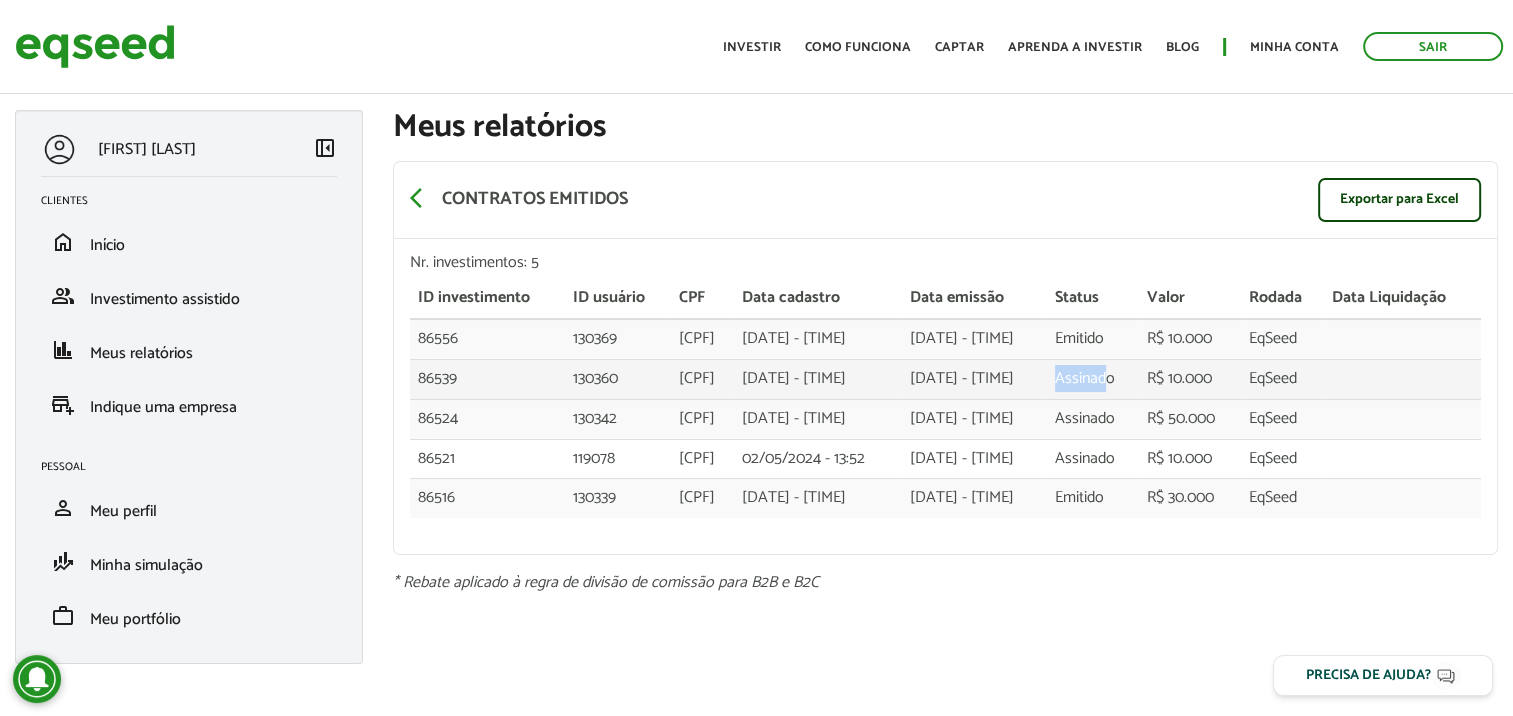 drag, startPoint x: 1125, startPoint y: 412, endPoint x: 1144, endPoint y: 378, distance: 38.948685 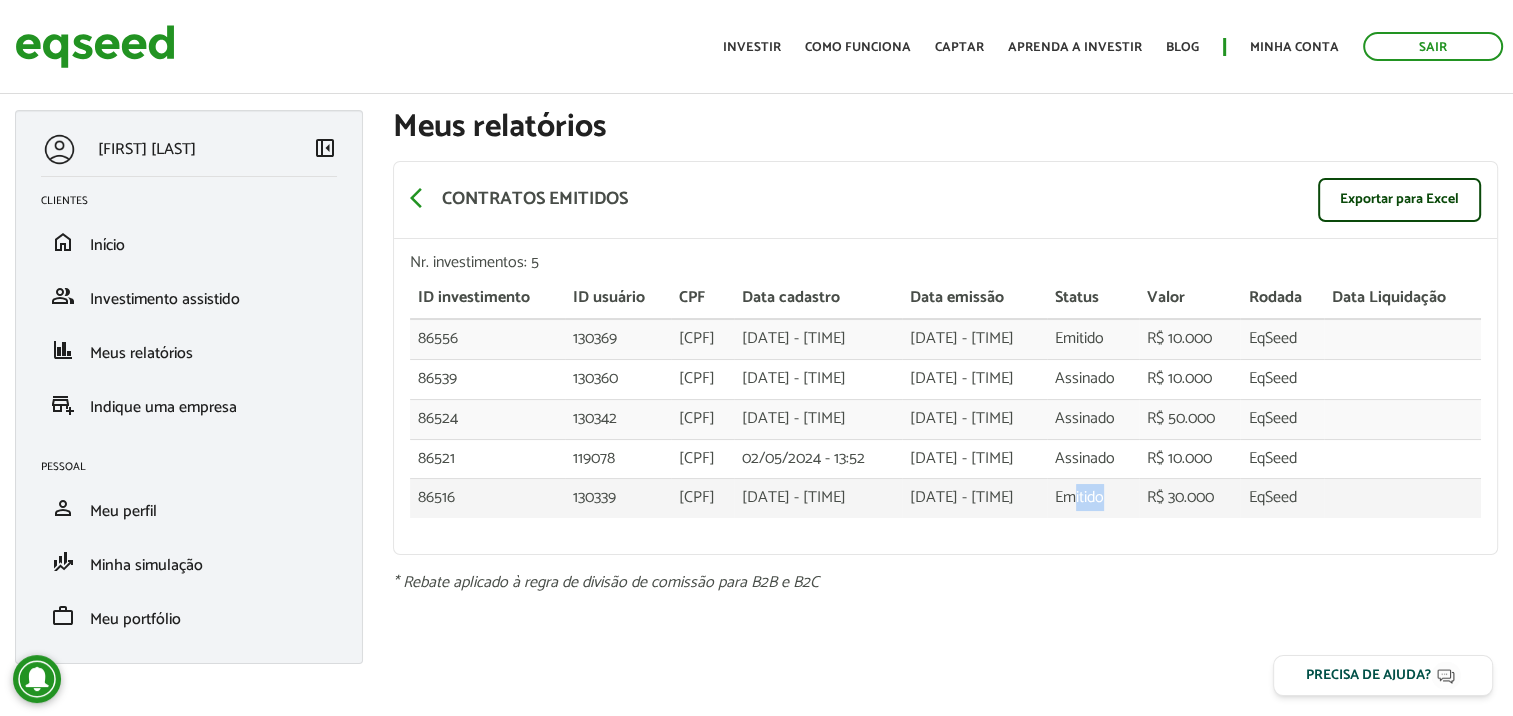 drag, startPoint x: 1144, startPoint y: 489, endPoint x: 1112, endPoint y: 489, distance: 32 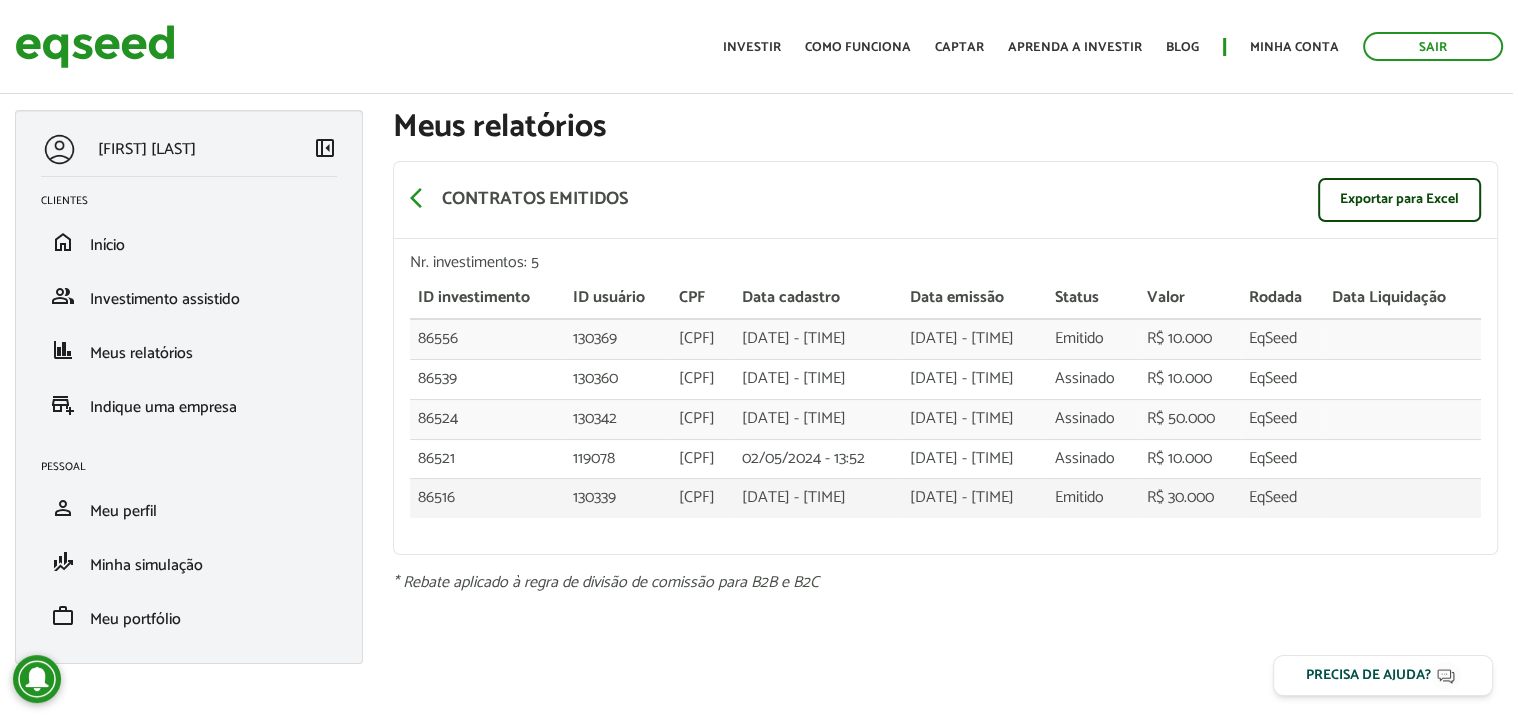 click on "[CPF]" at bounding box center [702, 339] 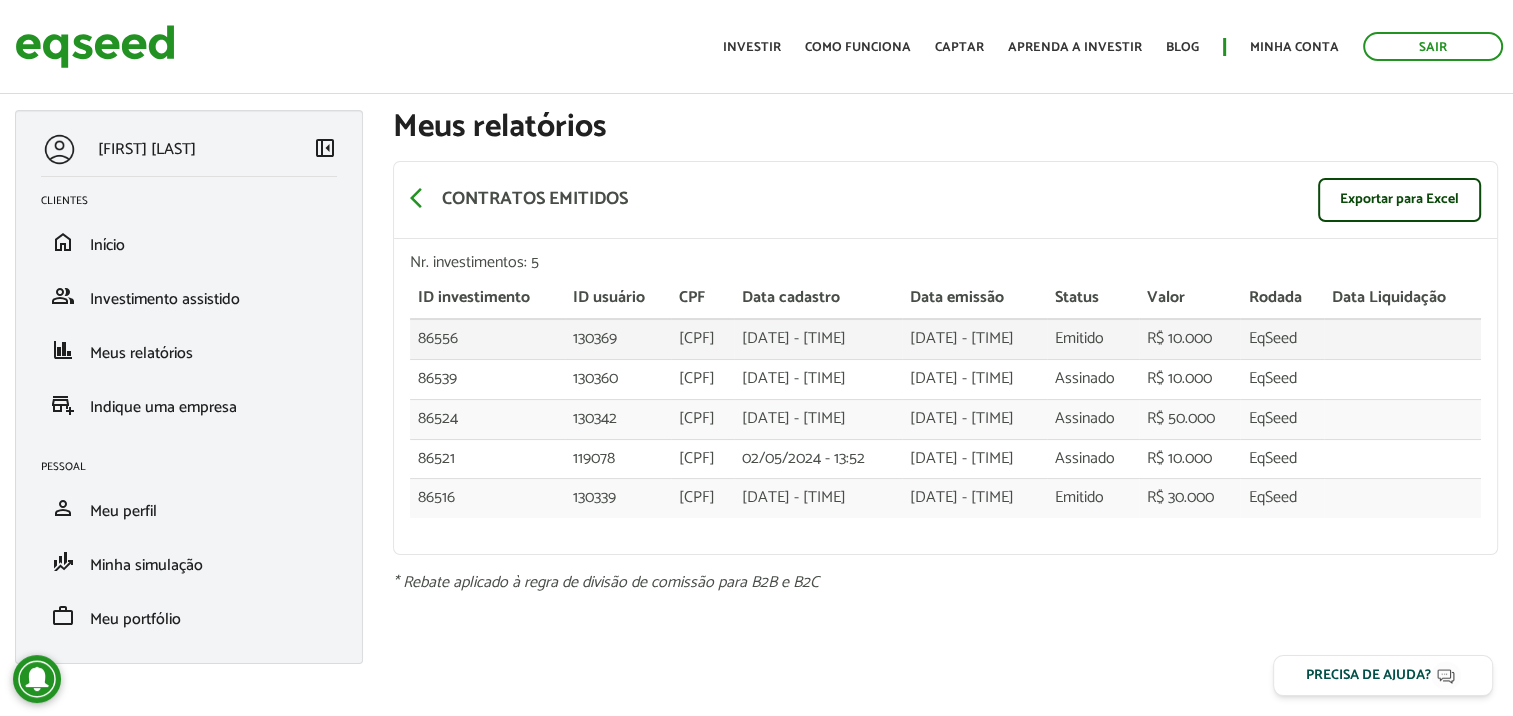 drag, startPoint x: 650, startPoint y: 334, endPoint x: 768, endPoint y: 332, distance: 118.016945 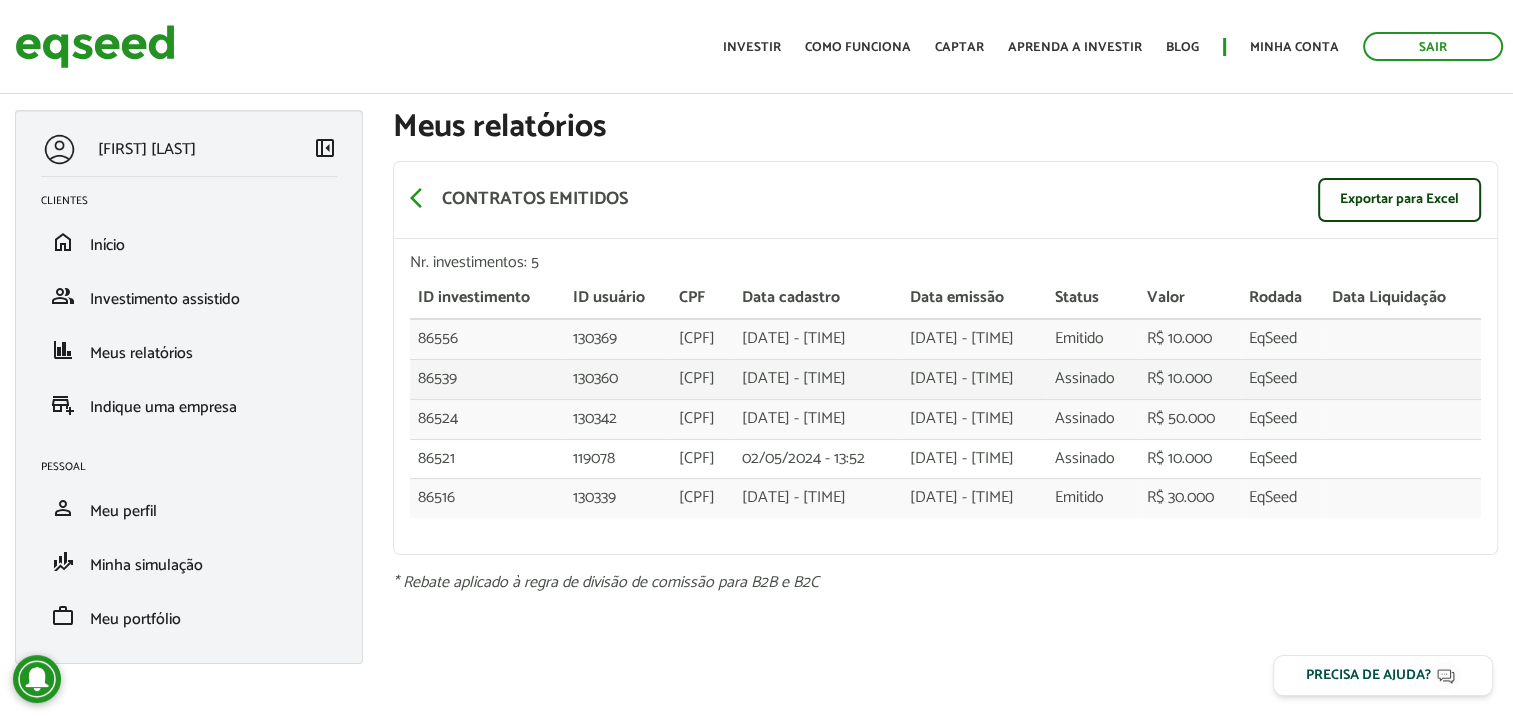 drag, startPoint x: 768, startPoint y: 332, endPoint x: 836, endPoint y: 367, distance: 76.47875 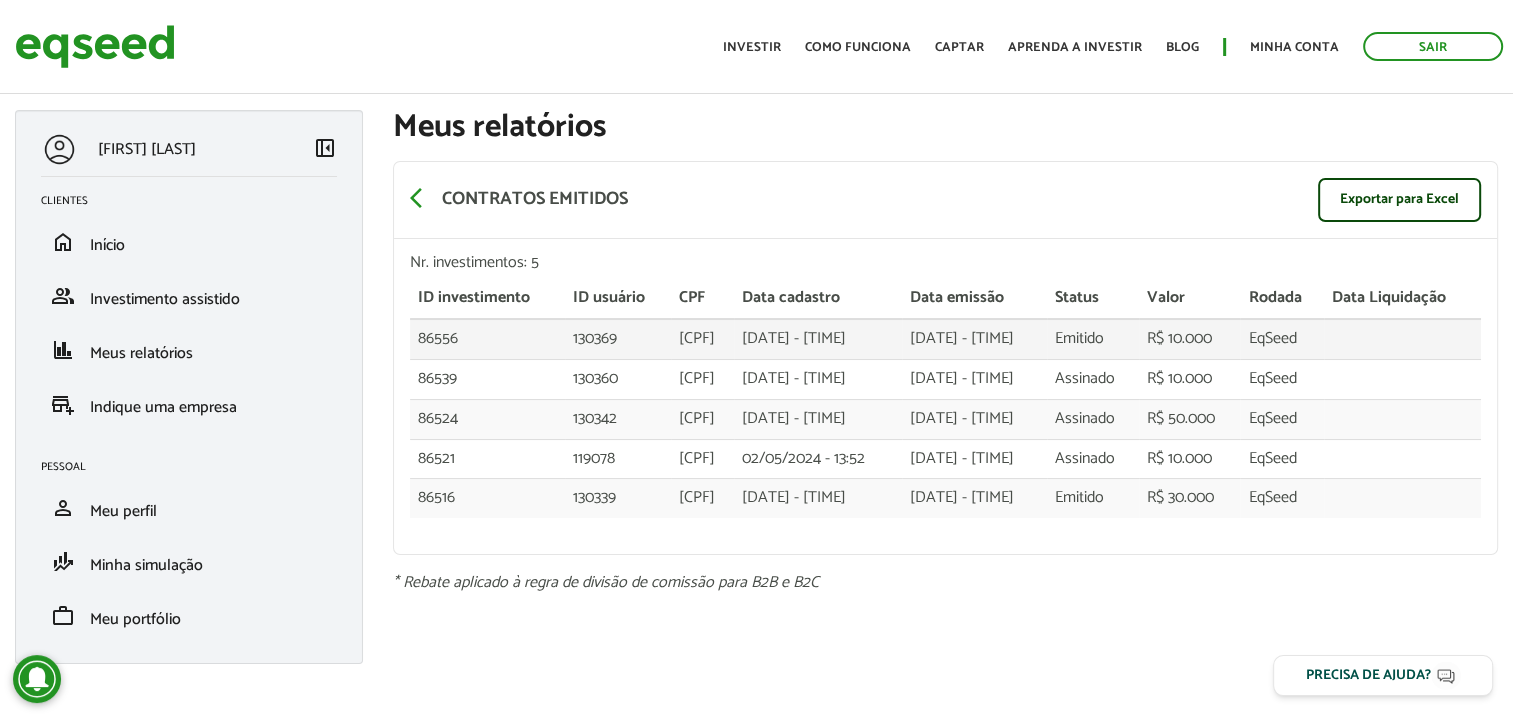 click on "[DATE] - [TIME]" at bounding box center (818, 339) 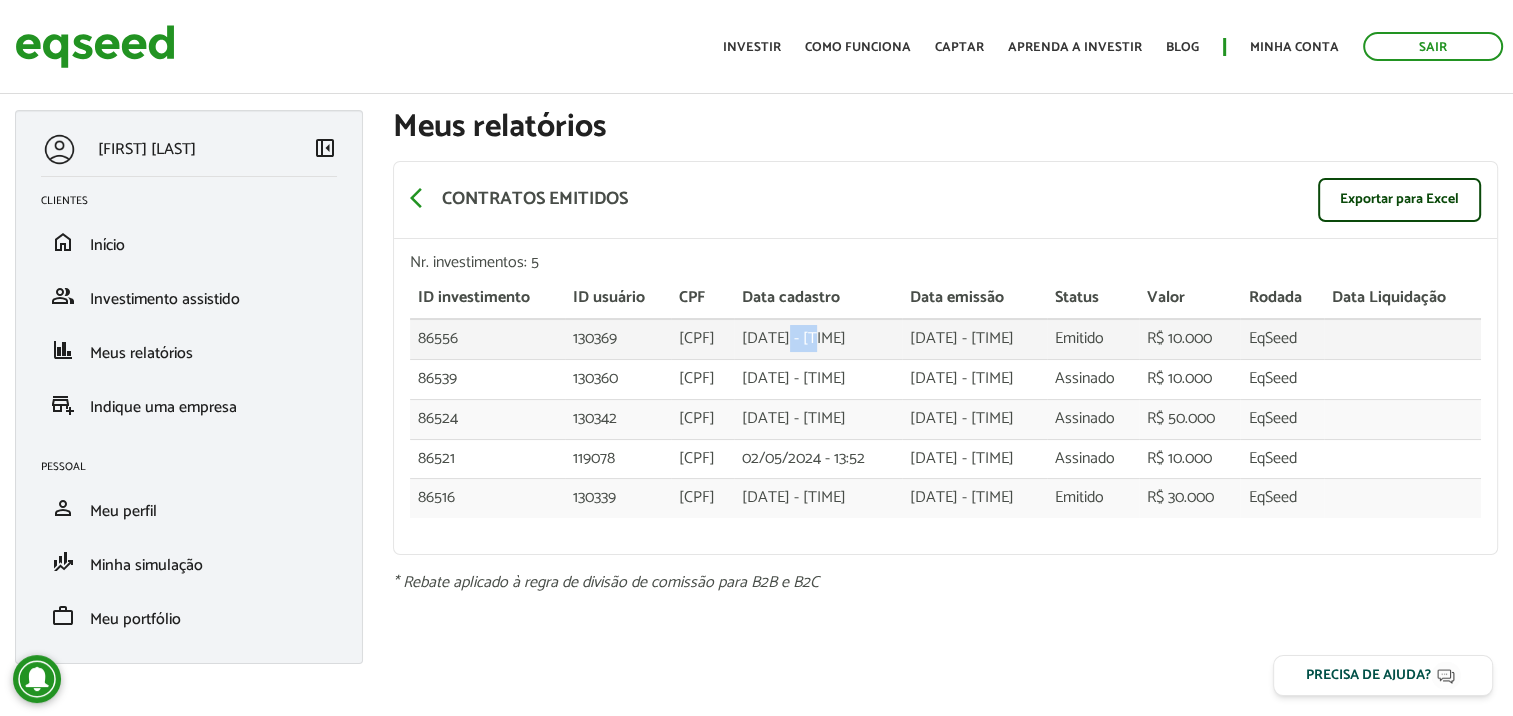 click on "[DATE] - [TIME]" at bounding box center [818, 339] 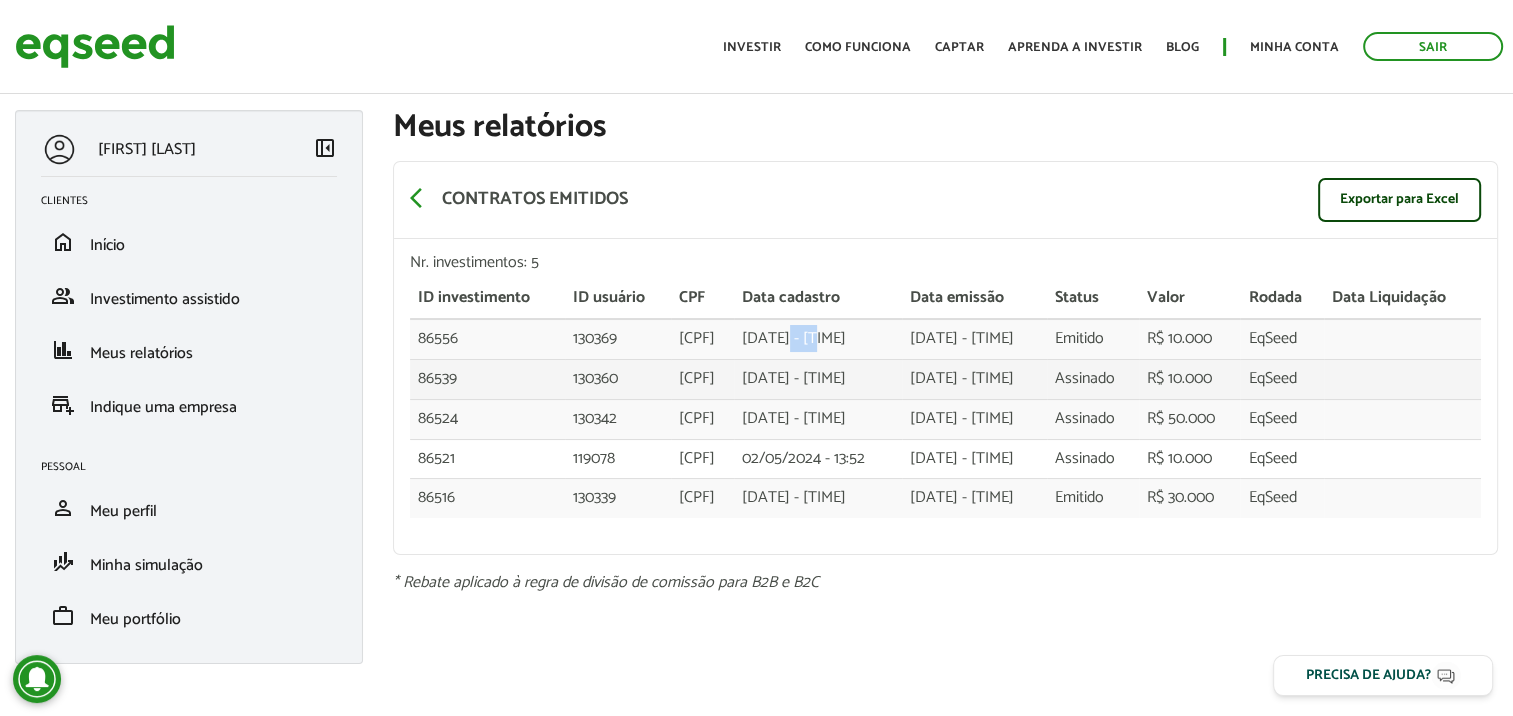 drag, startPoint x: 827, startPoint y: 339, endPoint x: 827, endPoint y: 366, distance: 27 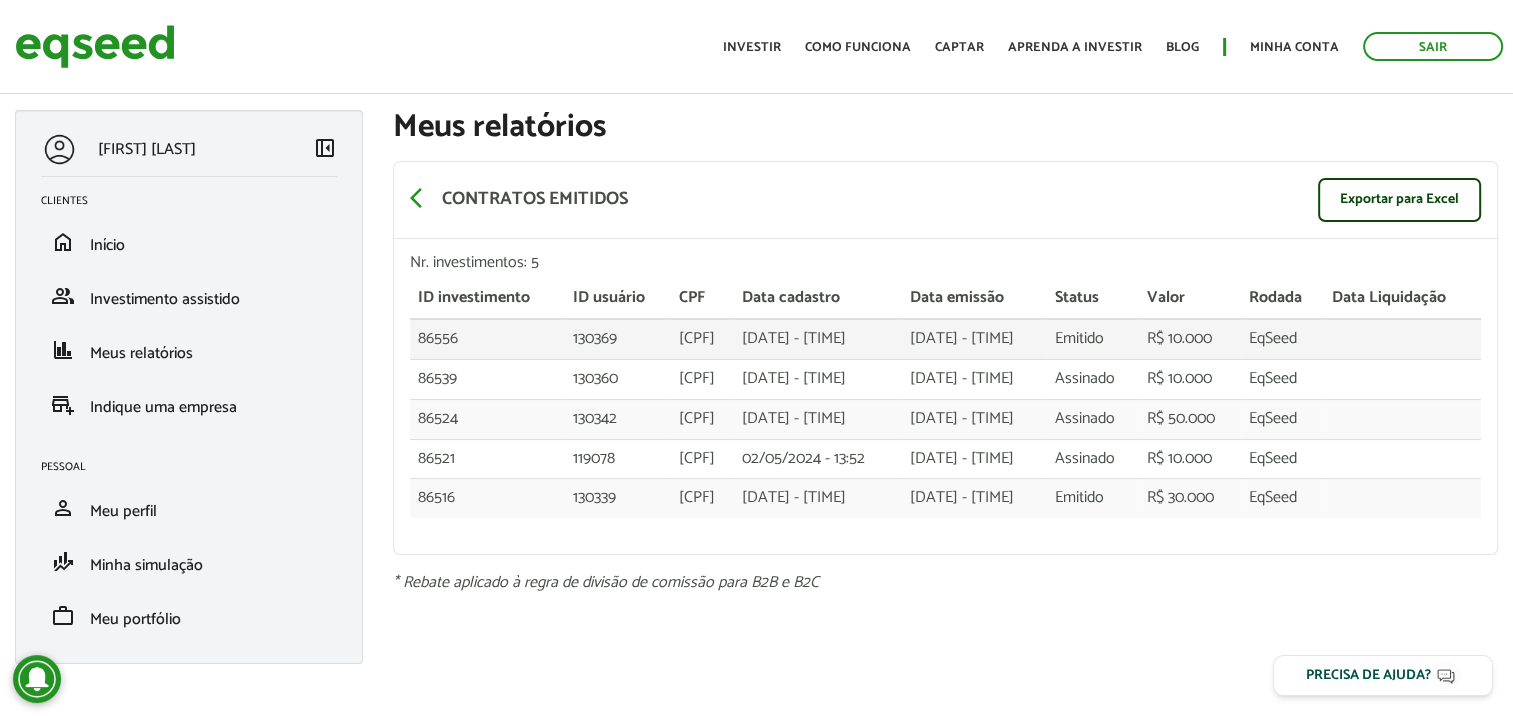drag, startPoint x: 827, startPoint y: 366, endPoint x: 823, endPoint y: 333, distance: 33.24154 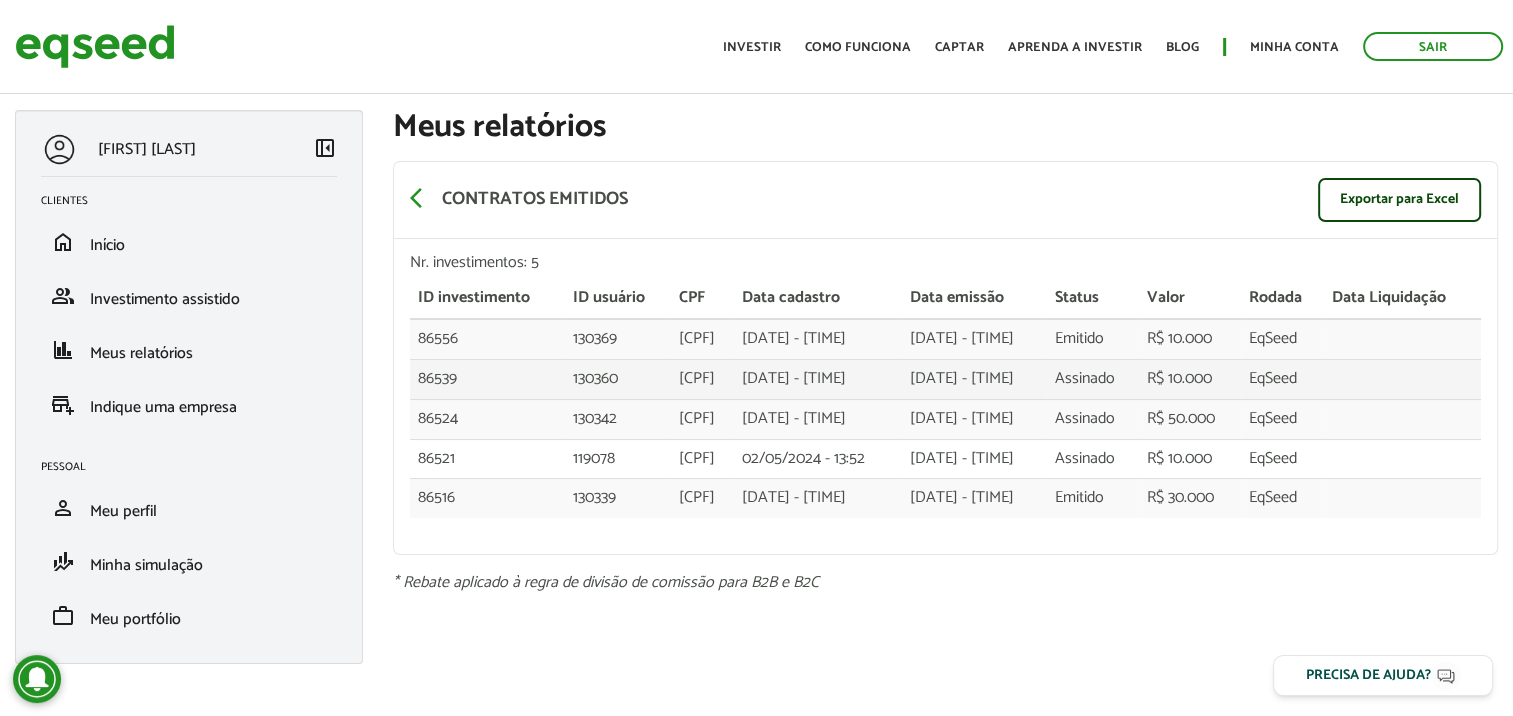 click on "[DATE] - [TIME]" at bounding box center (818, 339) 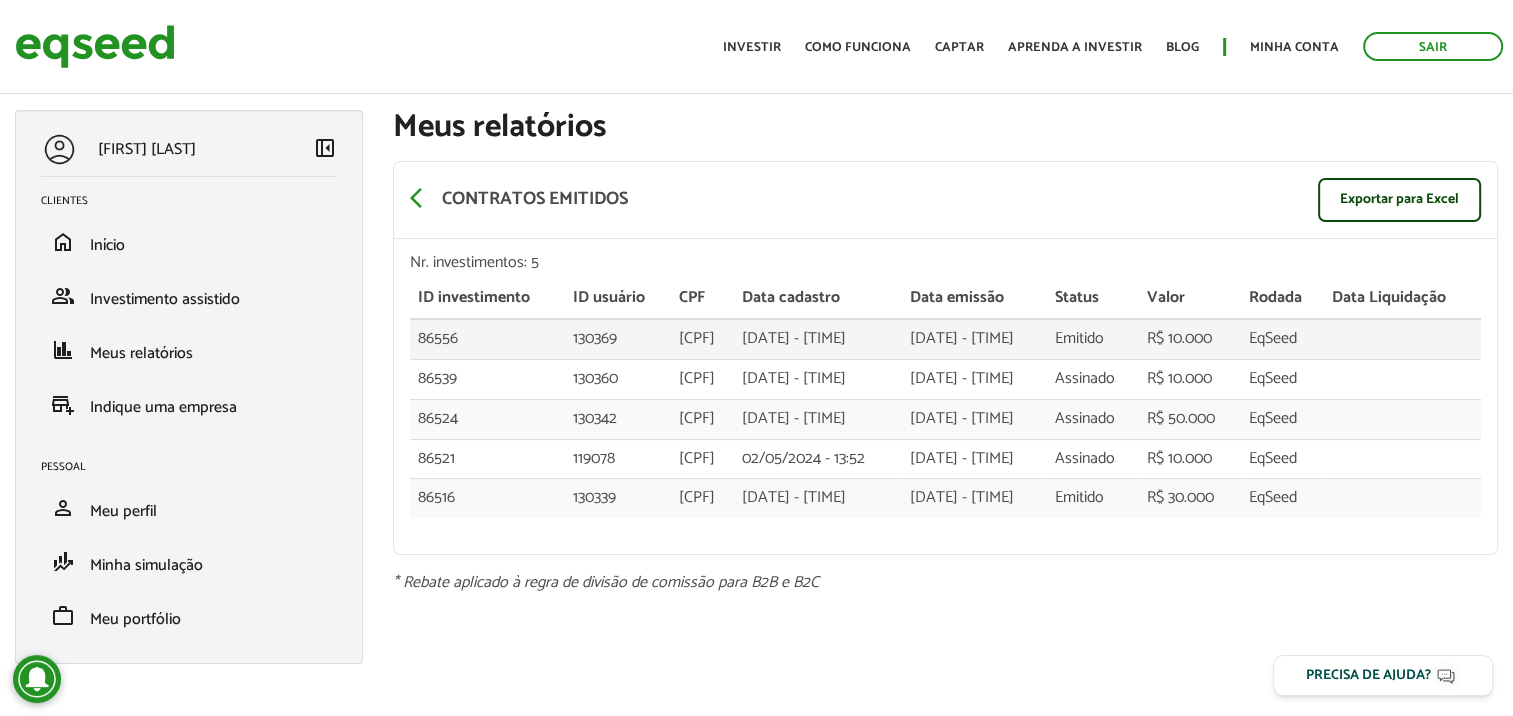 click on "[DATE] - [TIME]" at bounding box center [818, 339] 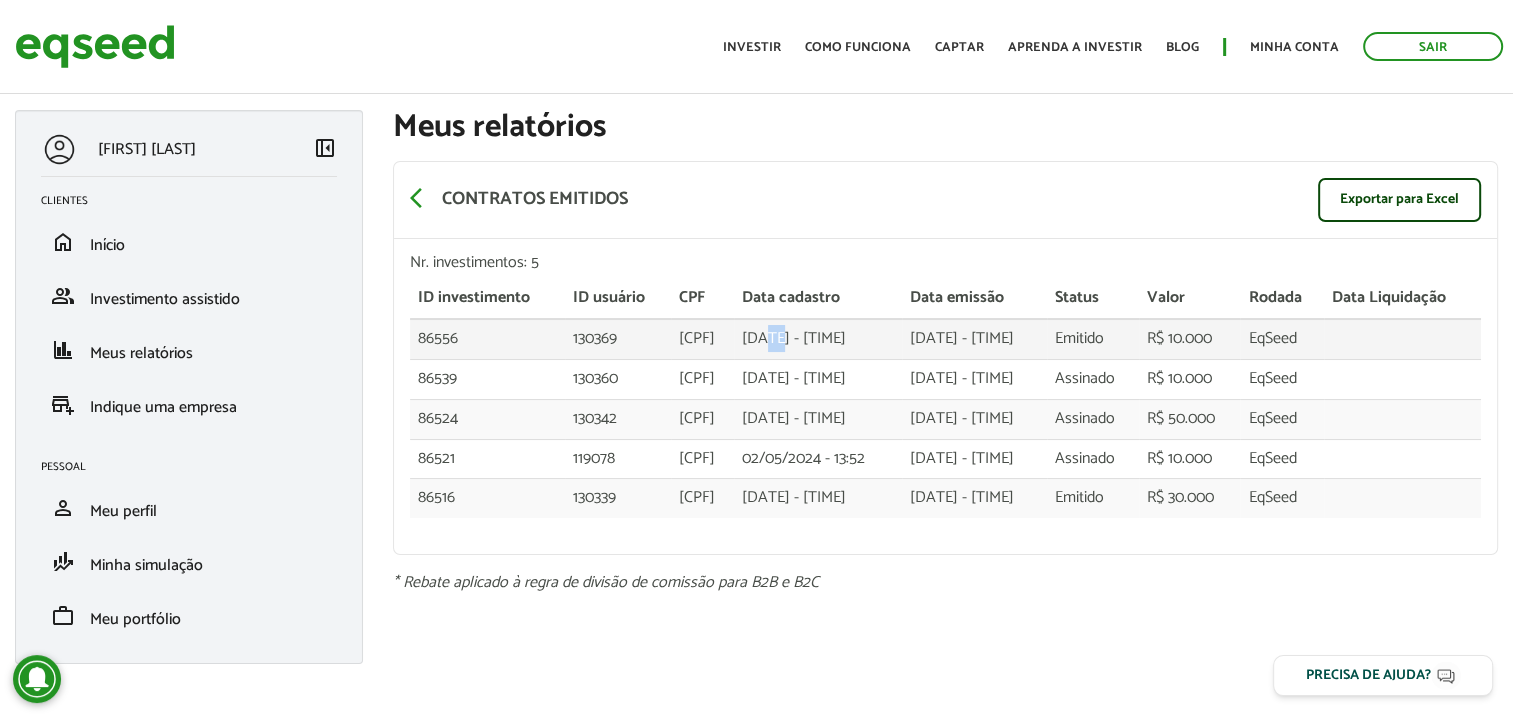 click on "[DATE] - [TIME]" at bounding box center [818, 339] 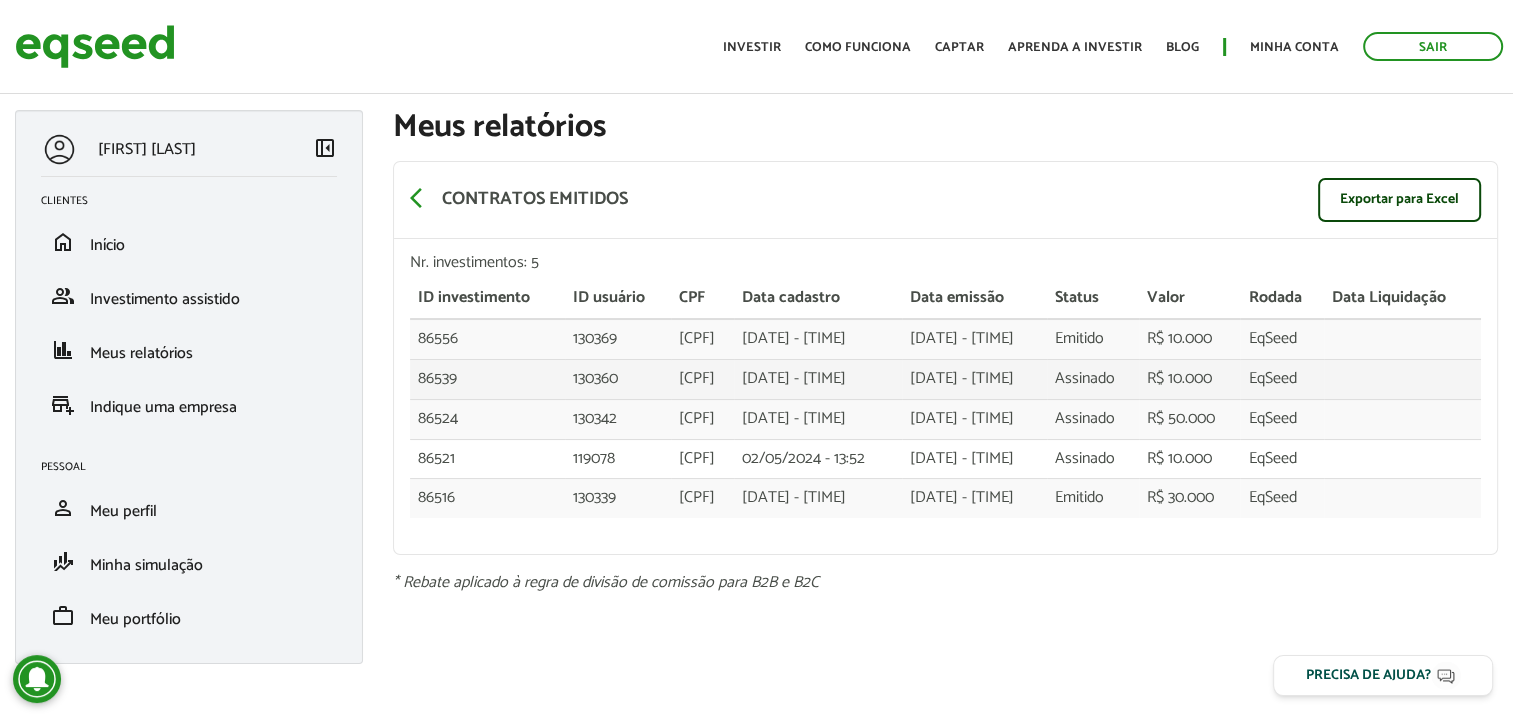 drag, startPoint x: 808, startPoint y: 343, endPoint x: 806, endPoint y: 387, distance: 44.04543 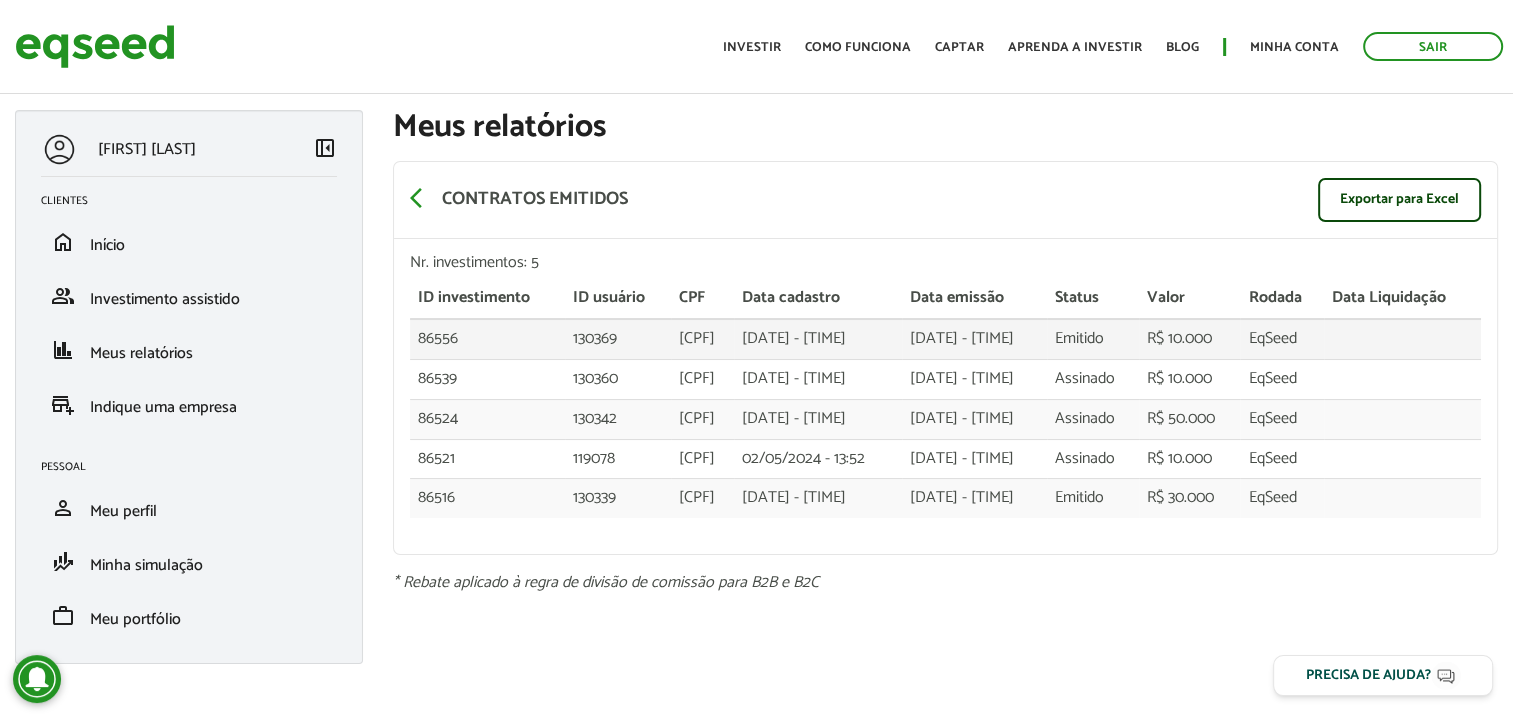 click on "[DATE] - [TIME]" at bounding box center (818, 339) 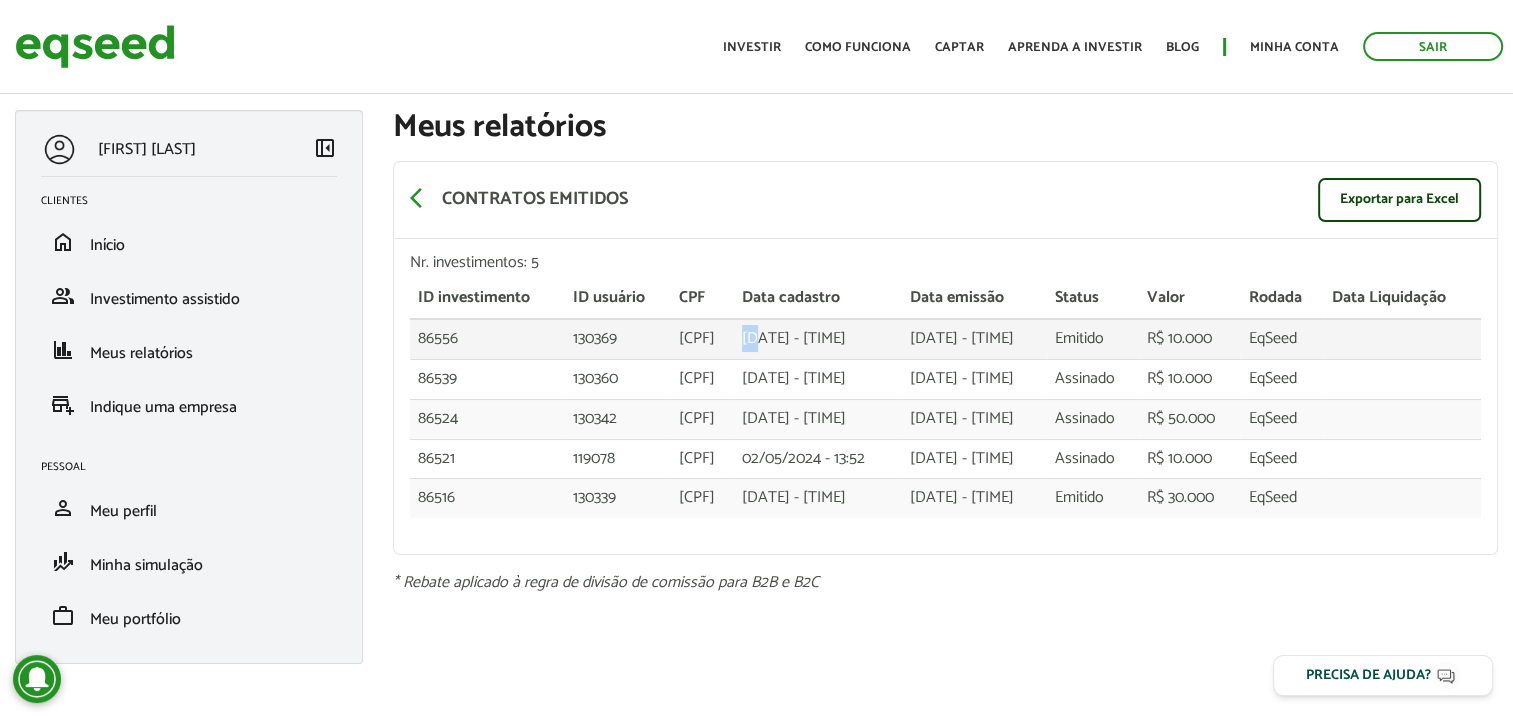 click on "[DATE] - [TIME]" at bounding box center [818, 339] 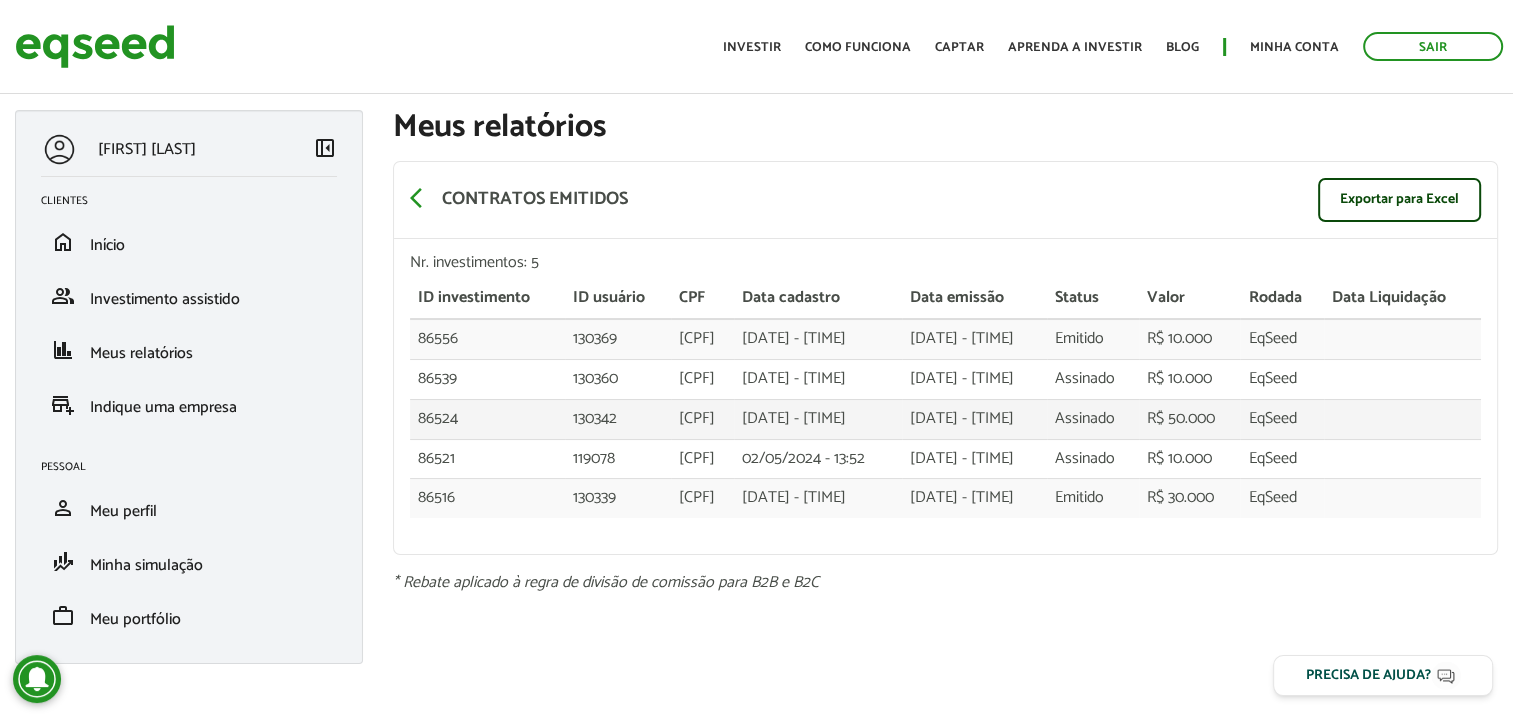 drag, startPoint x: 796, startPoint y: 340, endPoint x: 811, endPoint y: 406, distance: 67.68308 